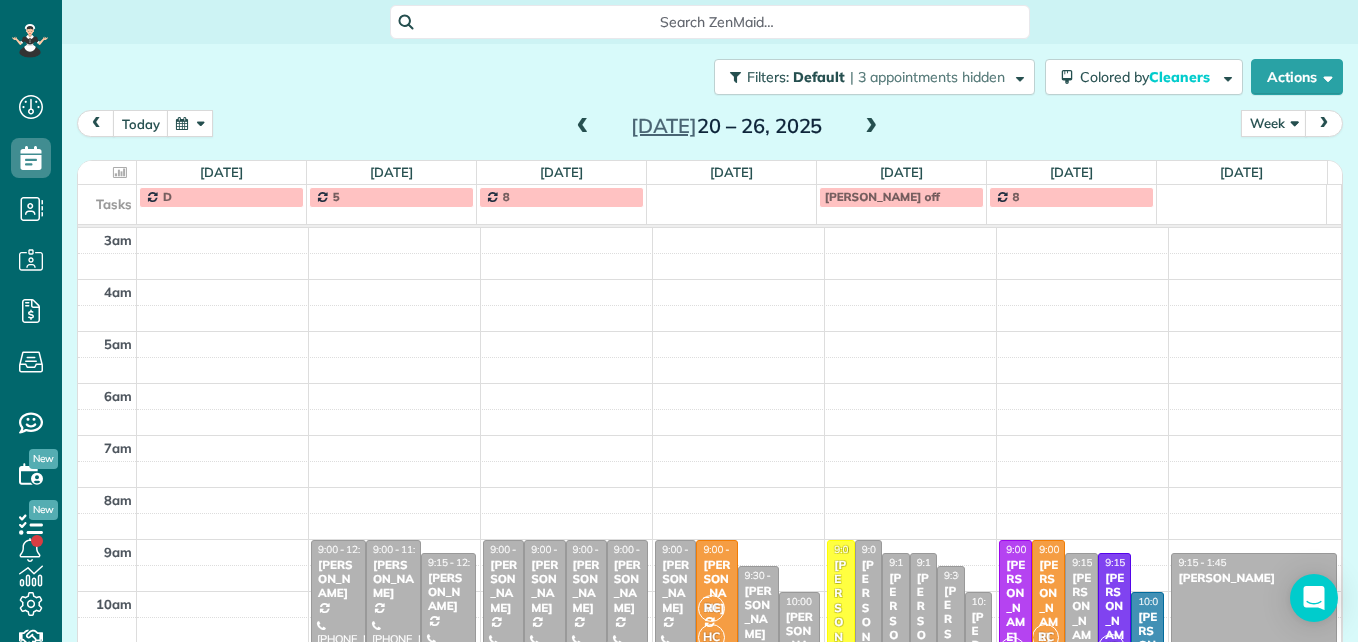 scroll, scrollTop: 0, scrollLeft: 0, axis: both 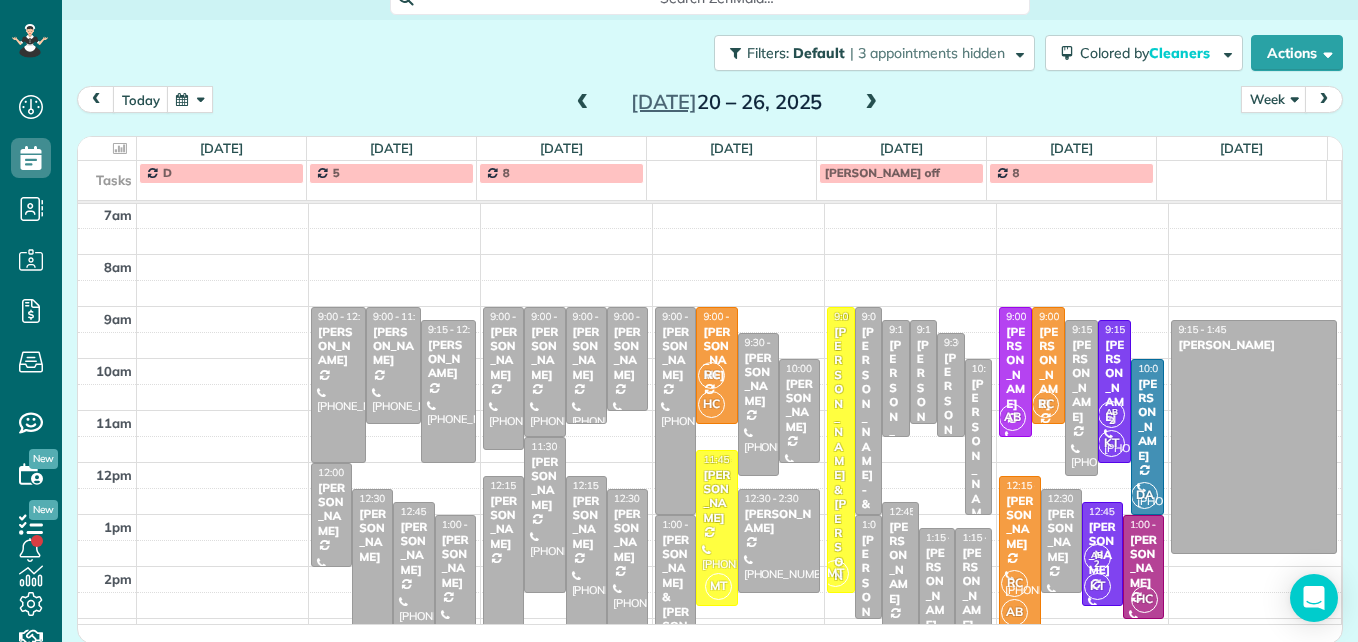 click at bounding box center (583, 103) 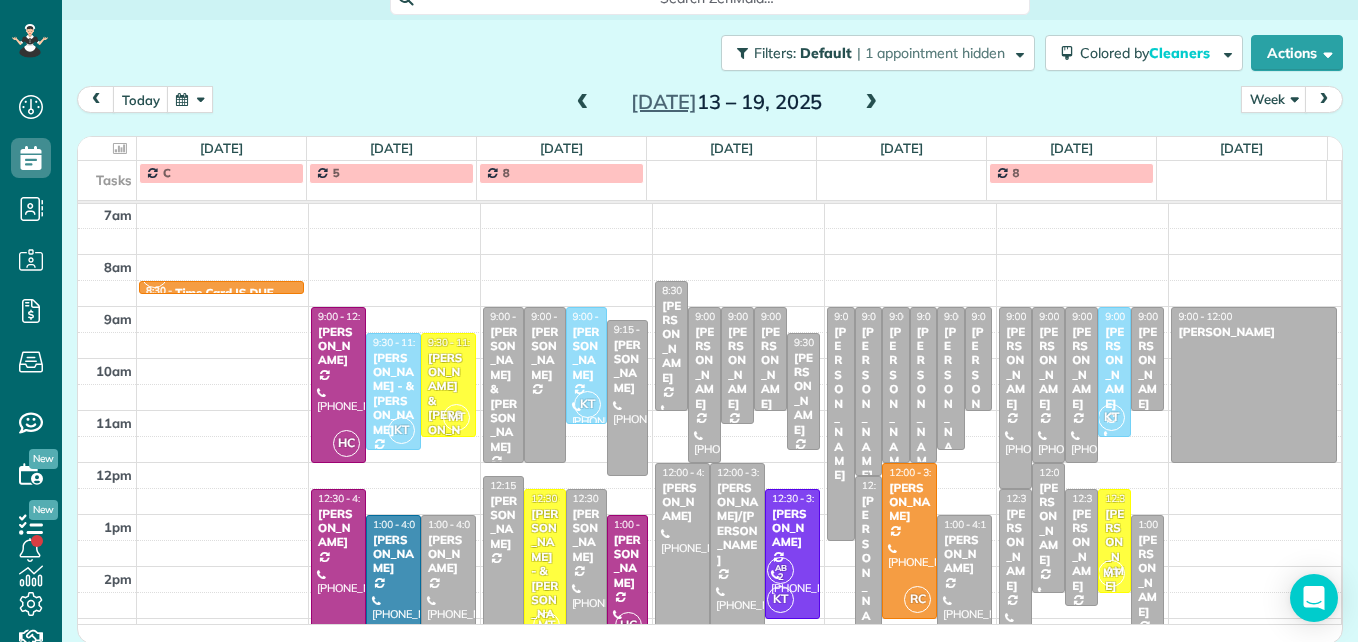click at bounding box center (583, 103) 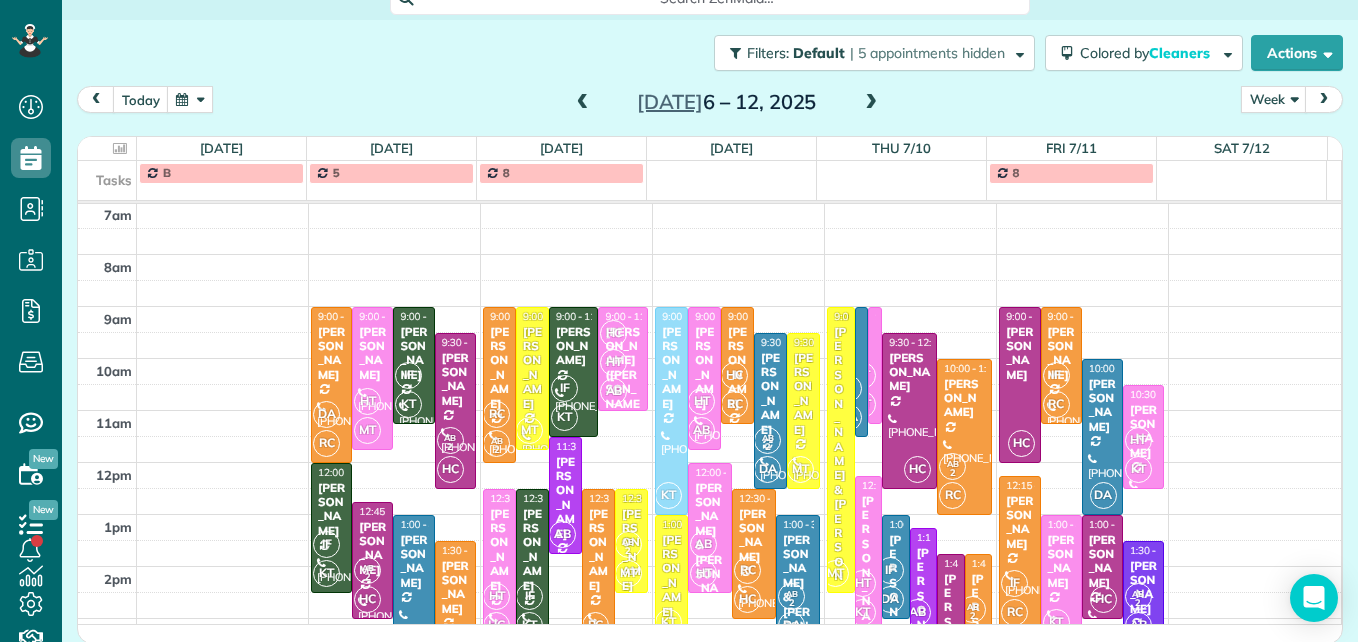 click at bounding box center (871, 103) 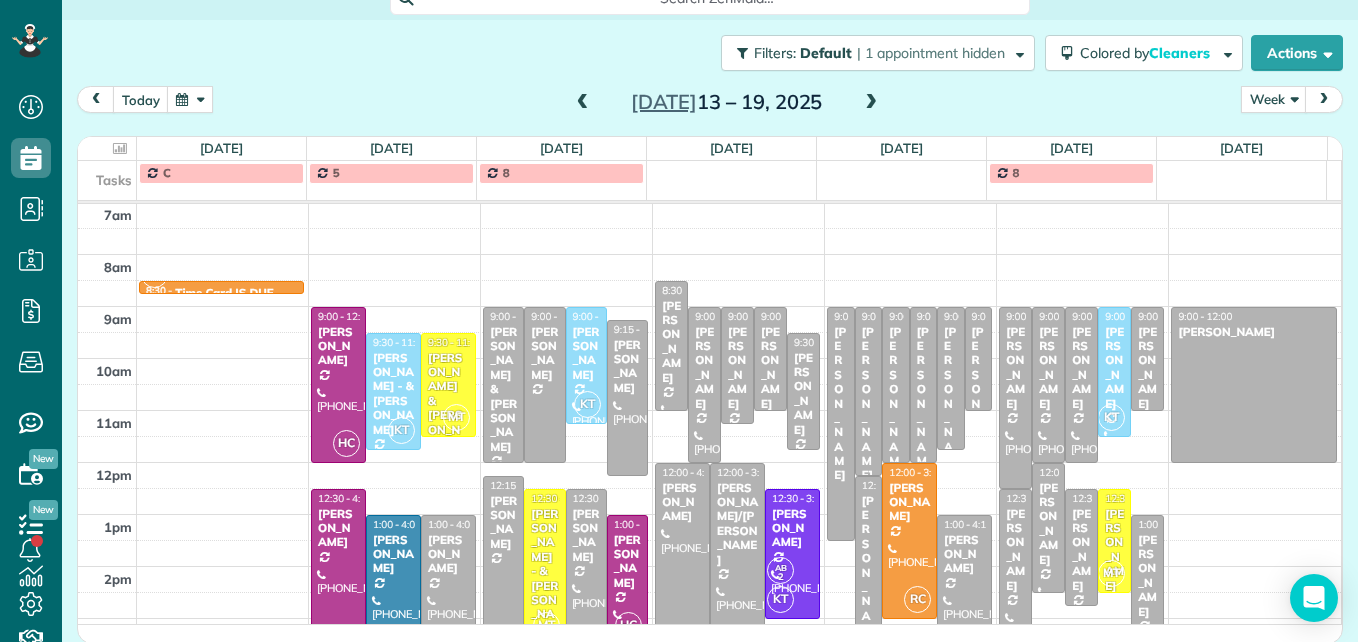 click at bounding box center [871, 103] 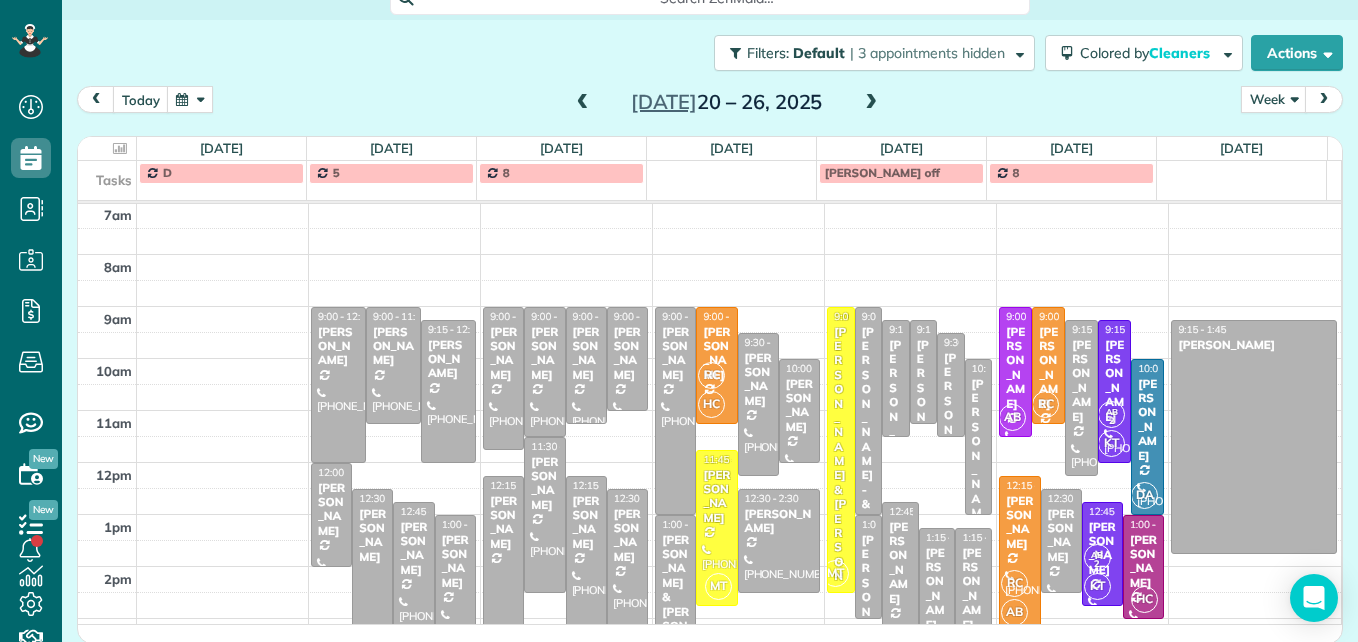 scroll, scrollTop: 309, scrollLeft: 0, axis: vertical 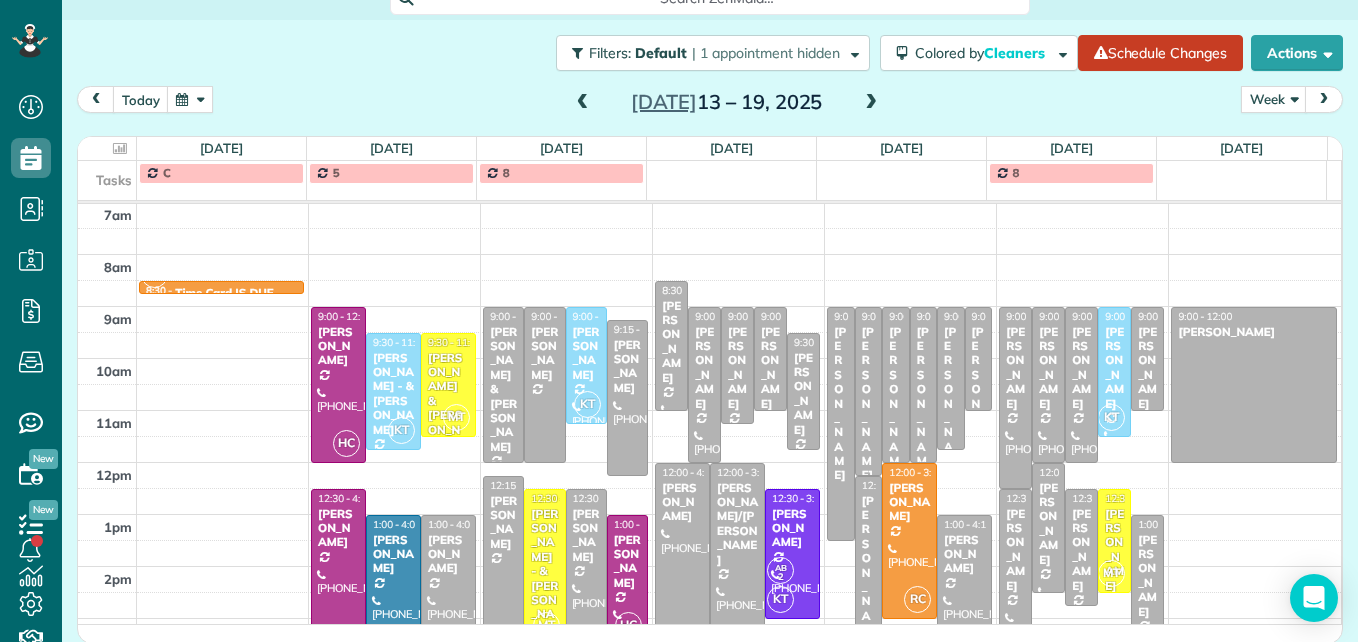 click at bounding box center (871, 103) 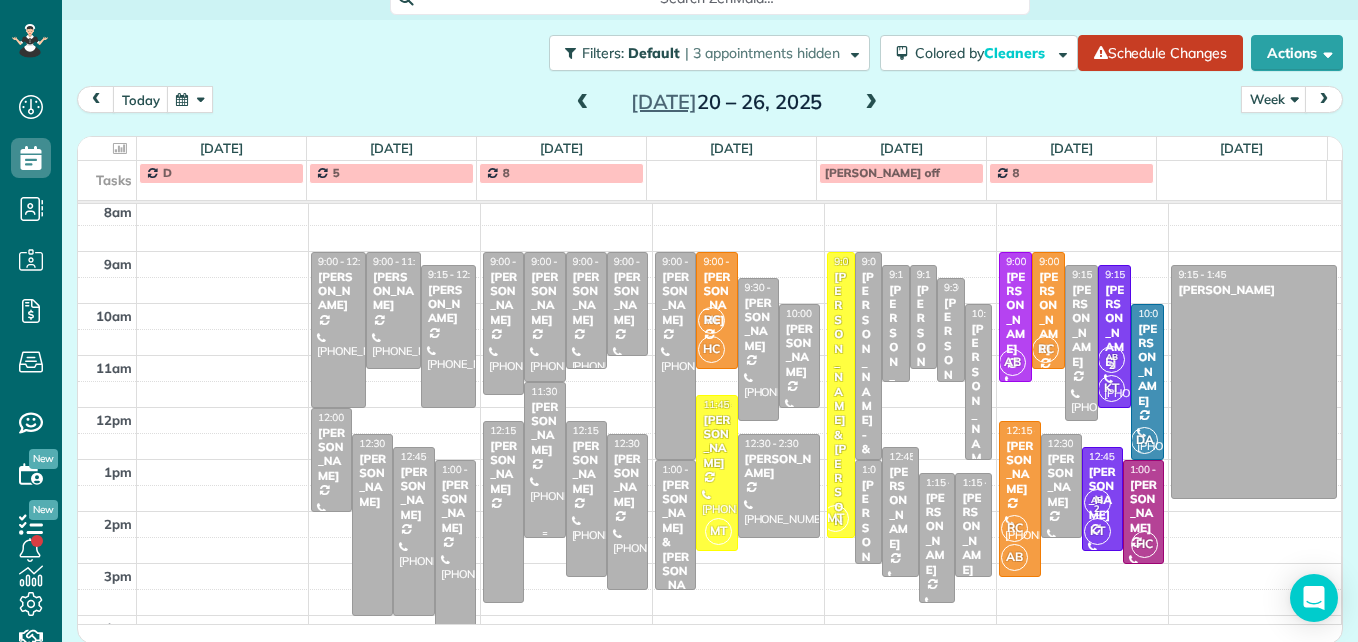 scroll, scrollTop: 309, scrollLeft: 0, axis: vertical 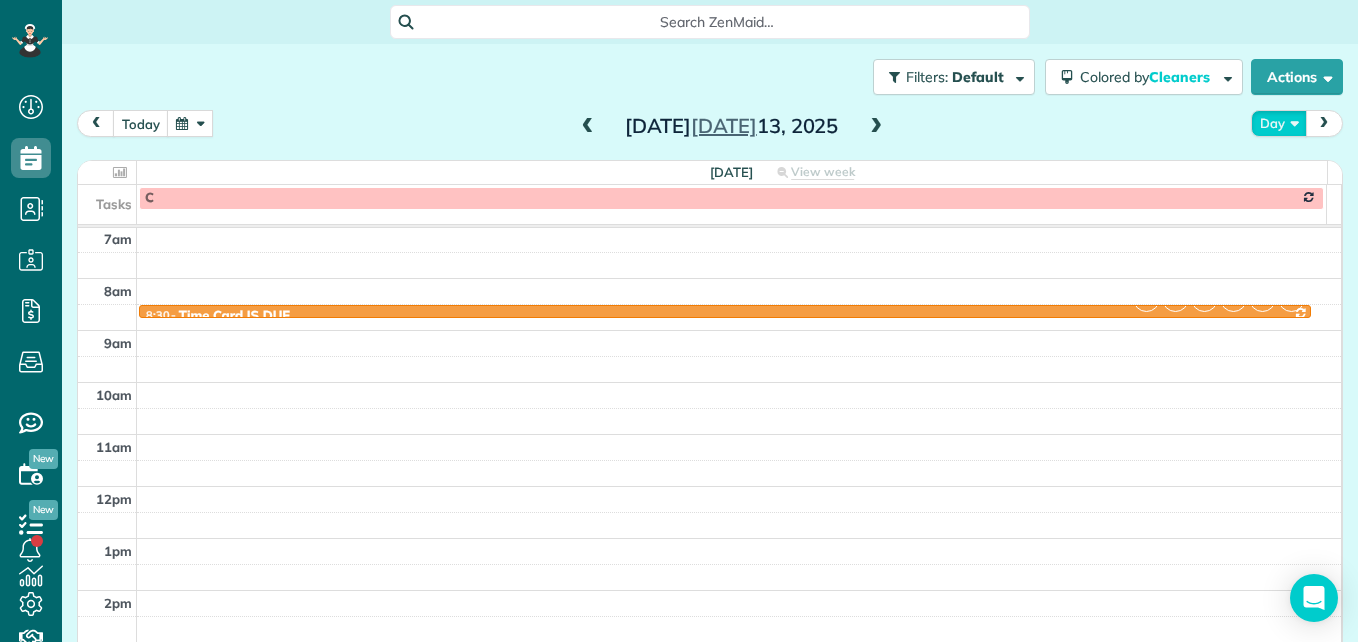click on "Day" at bounding box center (1279, 123) 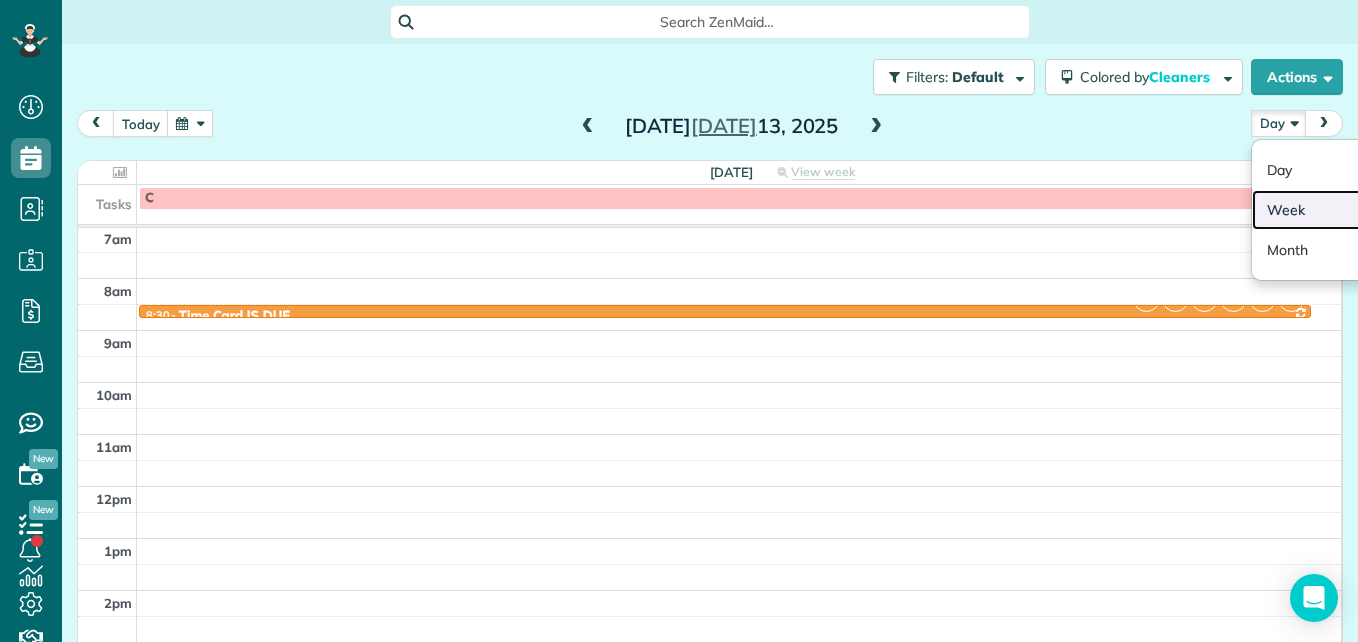 click on "Week" at bounding box center (1331, 210) 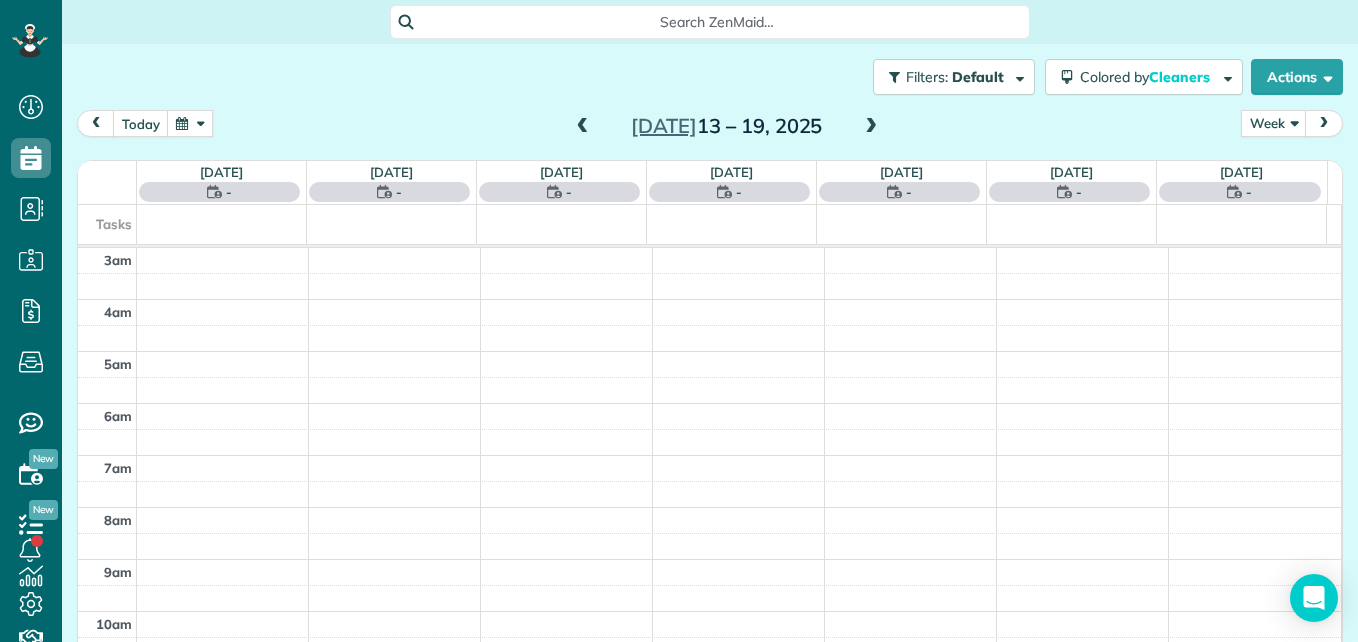 scroll, scrollTop: 209, scrollLeft: 0, axis: vertical 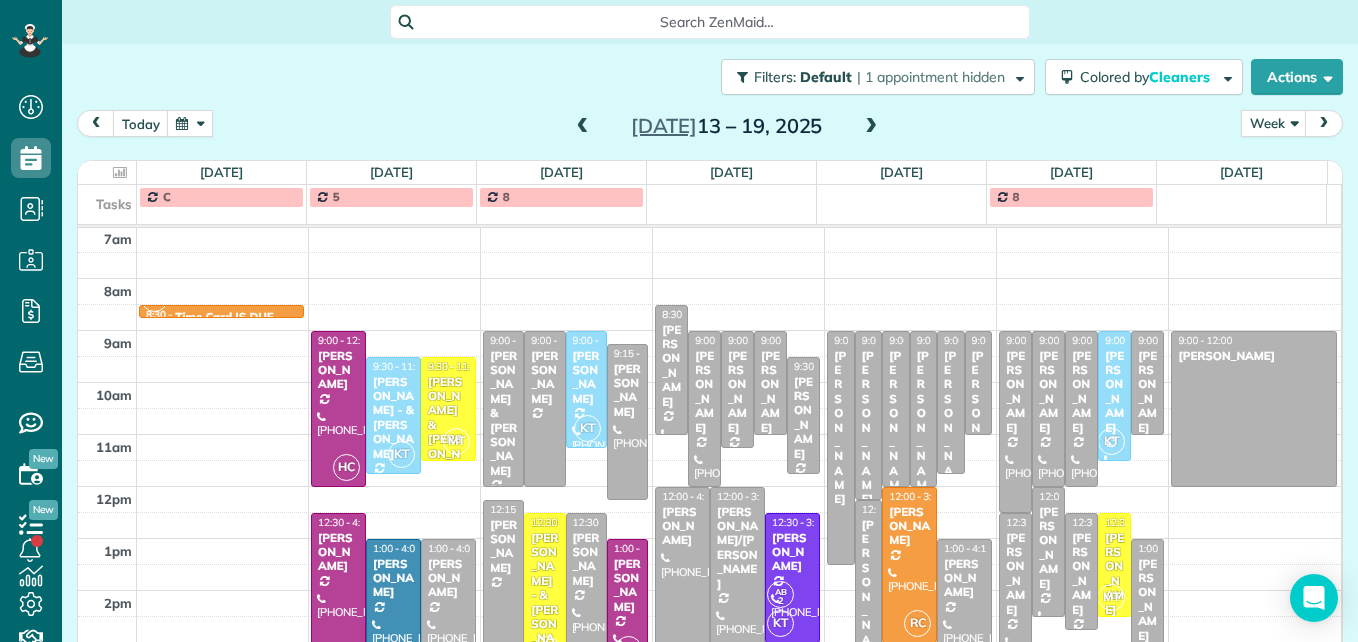 click at bounding box center [583, 127] 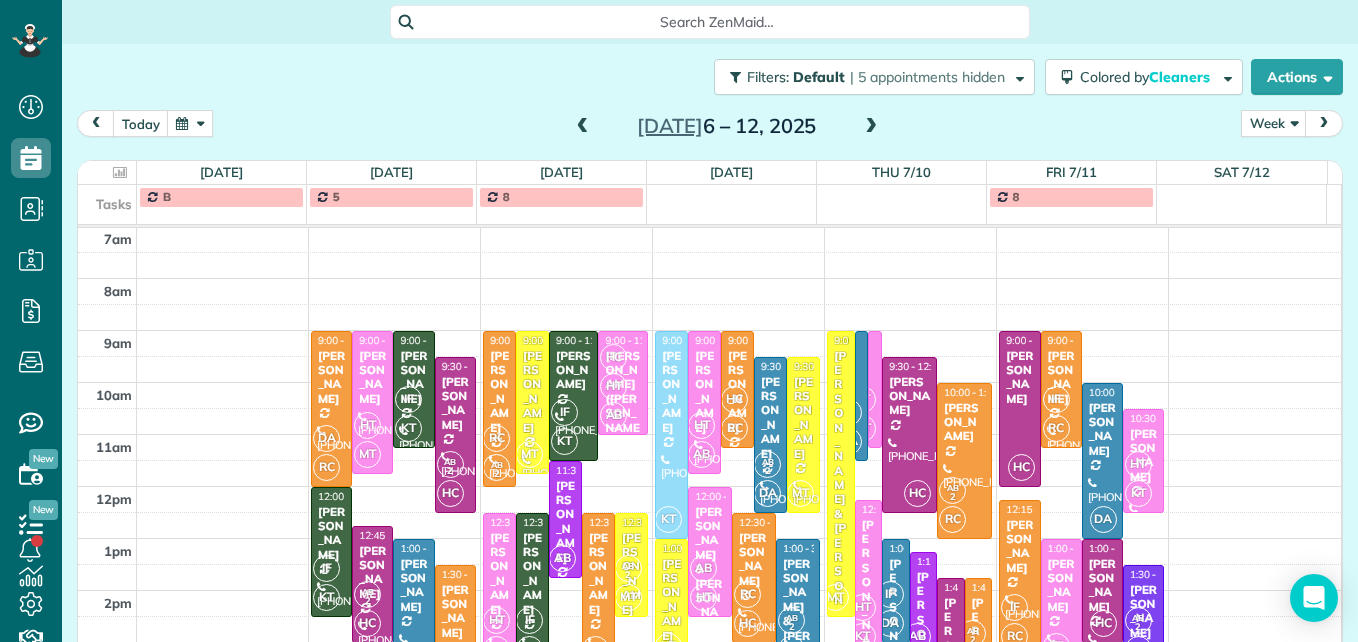 scroll, scrollTop: 309, scrollLeft: 0, axis: vertical 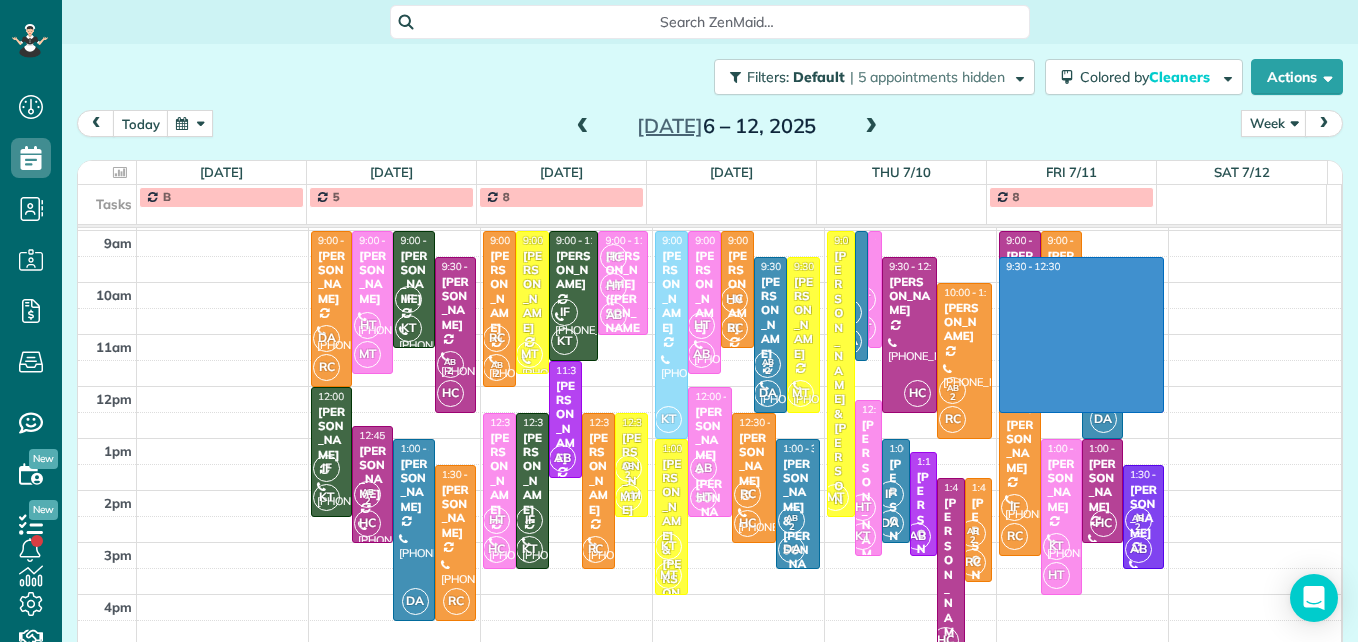 drag, startPoint x: 1115, startPoint y: 260, endPoint x: 1112, endPoint y: 400, distance: 140.03214 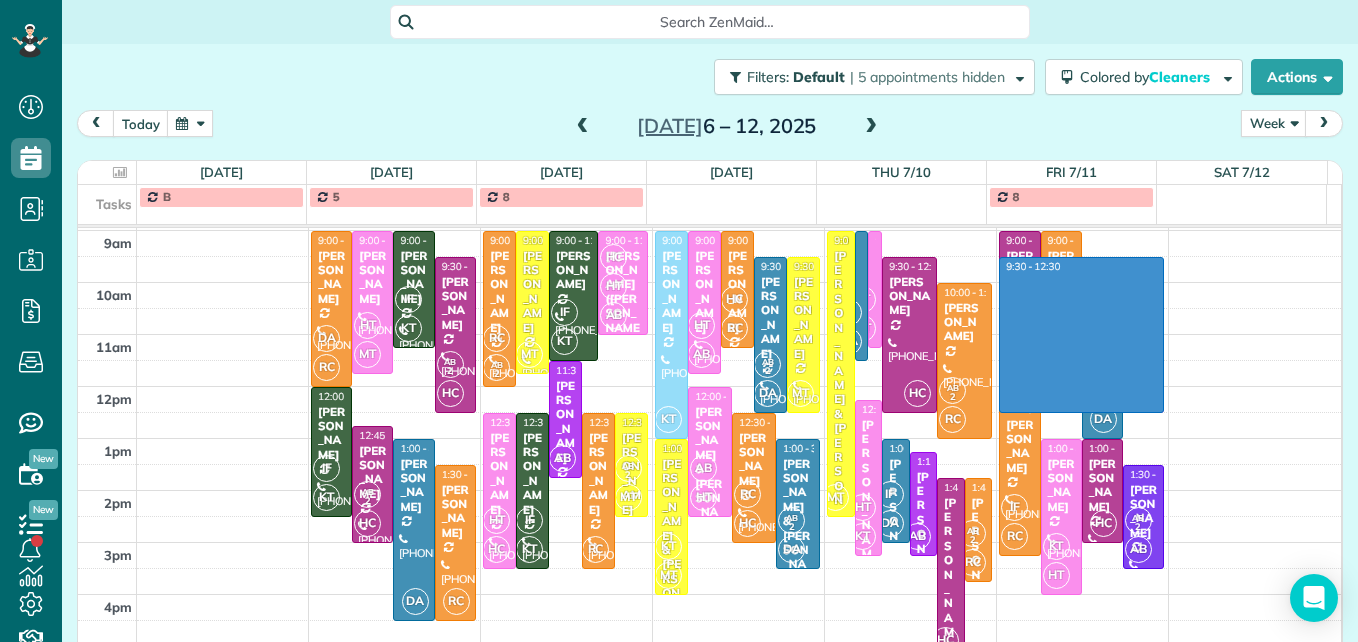click on "3am 4am 5am 6am 7am 8am 9am 10am 11am 12pm 1pm 2pm 3pm 4pm 5pm DA RC 9:00 - 12:00 Ashley Martin (205) 746-1795 520 Reynolds Avenue Columbus, OH 43201 HT MT 9:00 - 11:45 Kaeli Schulte (419) 689-5704 866 South 3rd Street Columbus, OH 43206 IF KT 9:00 - 11:15 Eric Thompson (614) 290-0528 501 e torrence rd COLUMBUS, OH 43214 AB 2 HC 9:30 - 12:30 Kasey Fiorini (614) 353-7990 56 oakland park ave Columbus, OH 43214 IF KT 12:00 - 2:30 Shauna Harrison (614) 315-5831 4232 Eastlea Drive Columbus, OH 43214 AB 2 HC 12:45 - 3:00 Karen Steigman (612) 232-5093 28 e longview Columbus, OH 43202 DA 1:00 - 4:30 kathy hernandez (614) 286-7836 2364 Walborn Drive Hilliard, OH 43026 RC 1:30 - 4:30 Allison Calcaterra (614) 674-2535 614 South Grant Avenue Columbus, OH 43206 RC AB 2 9:00 - 12:00 Amanda King (330) 398-1278 163 Oakland Park Avenue Columbus, OH 43214 MT 9:00 - 11:45 Morgan Veach (740) 816-0145 47 brighton rd Columbus, OH 43202 IF KT 9:00 - 11:30 Jenny Braunginn (608) 772-7730 2816 Berwick Boulevard Columbus, OH 43209 HC 2" at bounding box center (709, 308) 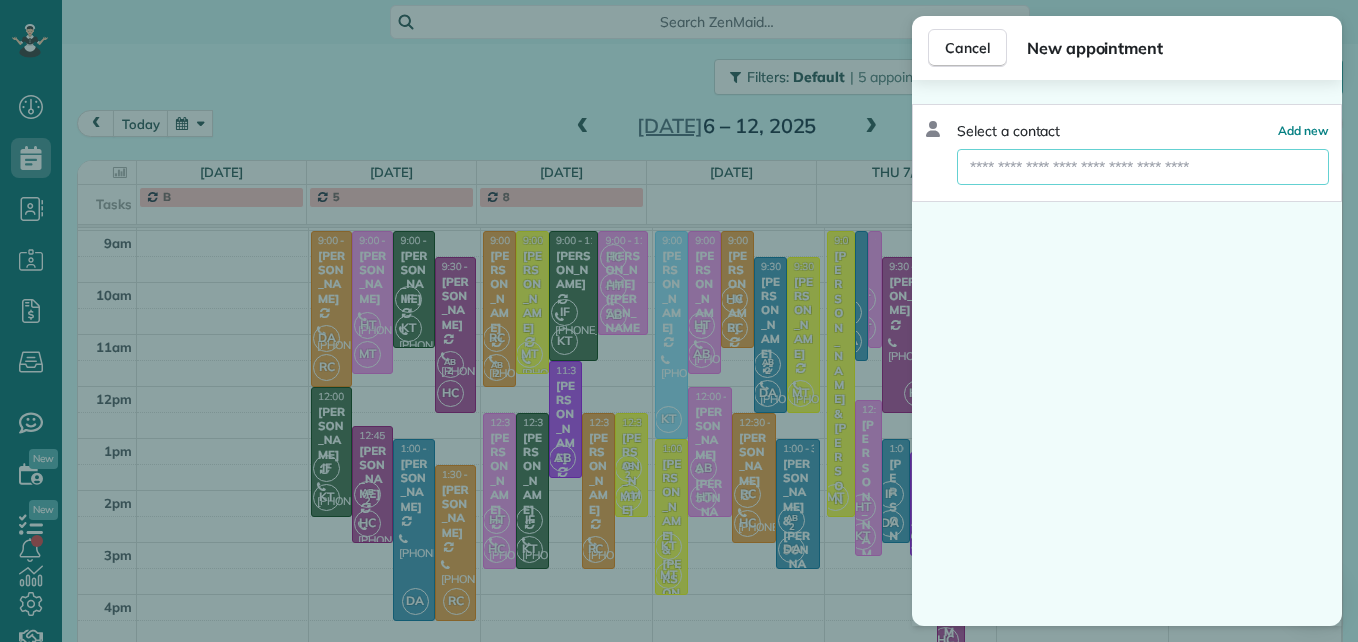 click at bounding box center (1143, 167) 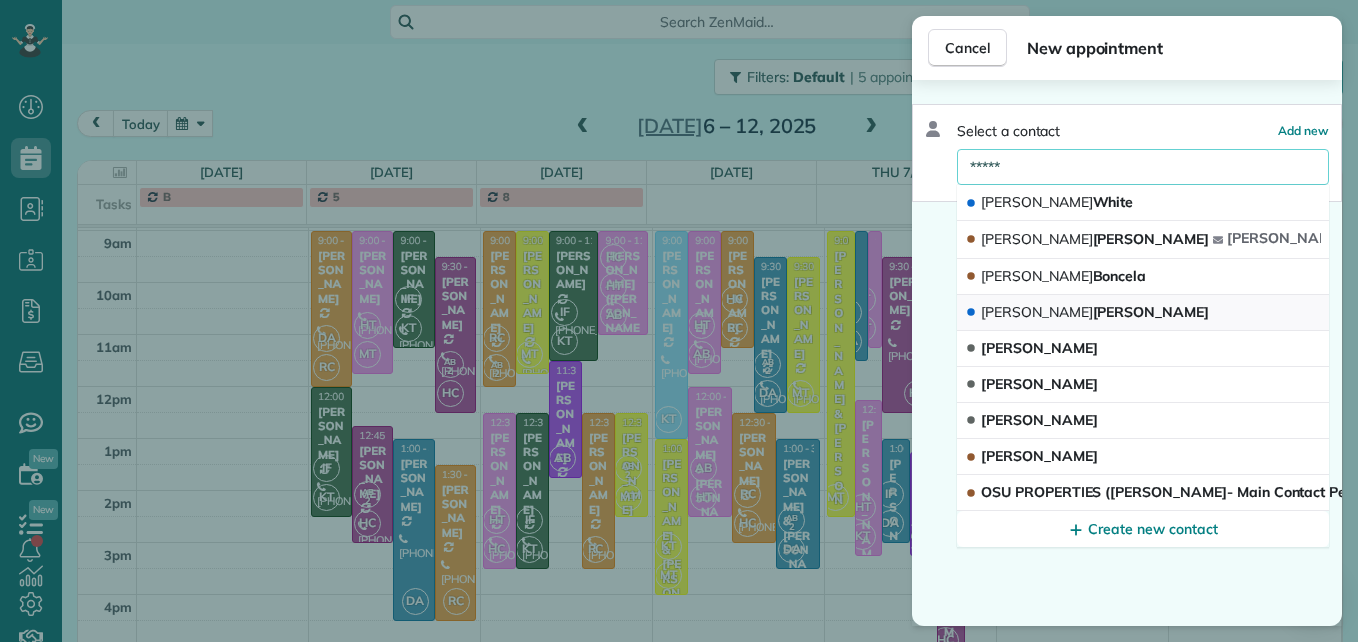 type on "*****" 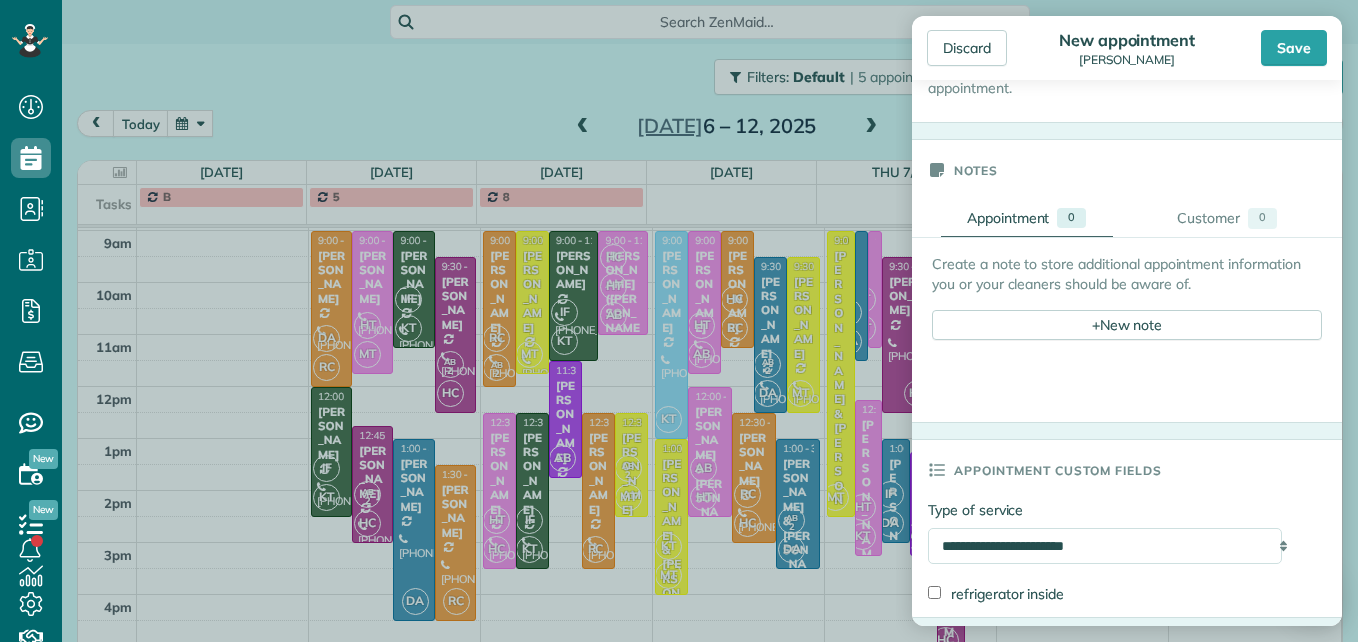 scroll, scrollTop: 700, scrollLeft: 0, axis: vertical 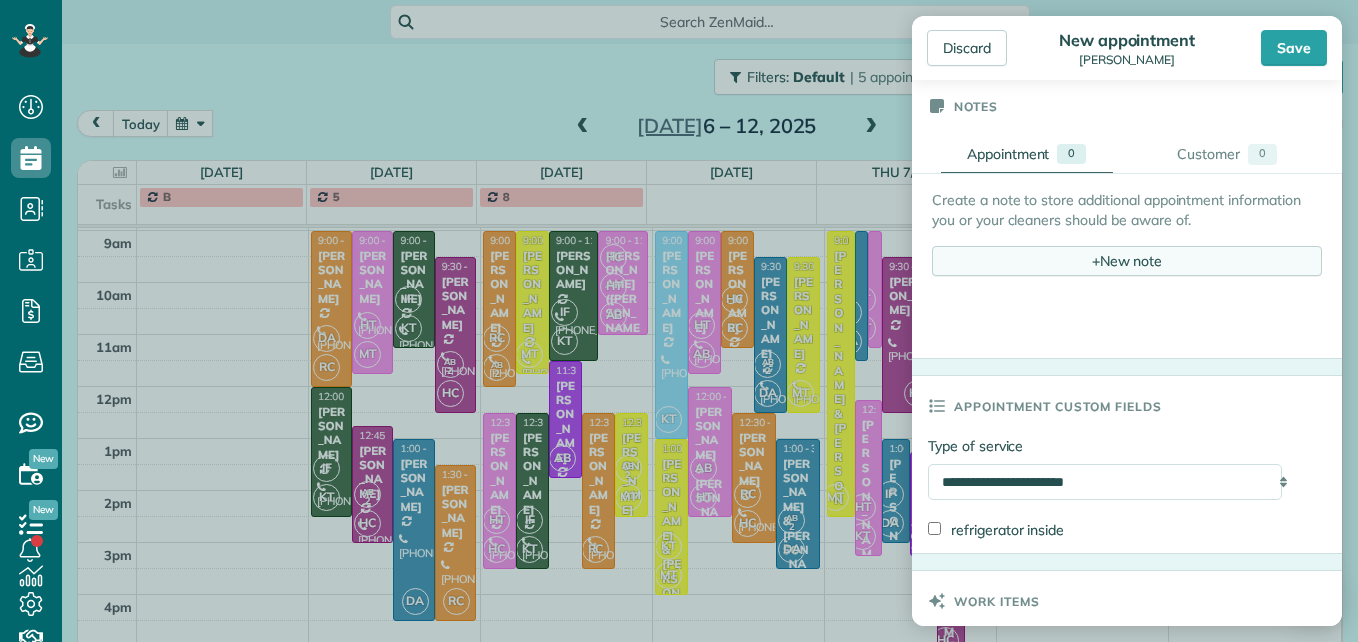 click on "+ New note" at bounding box center (1127, 261) 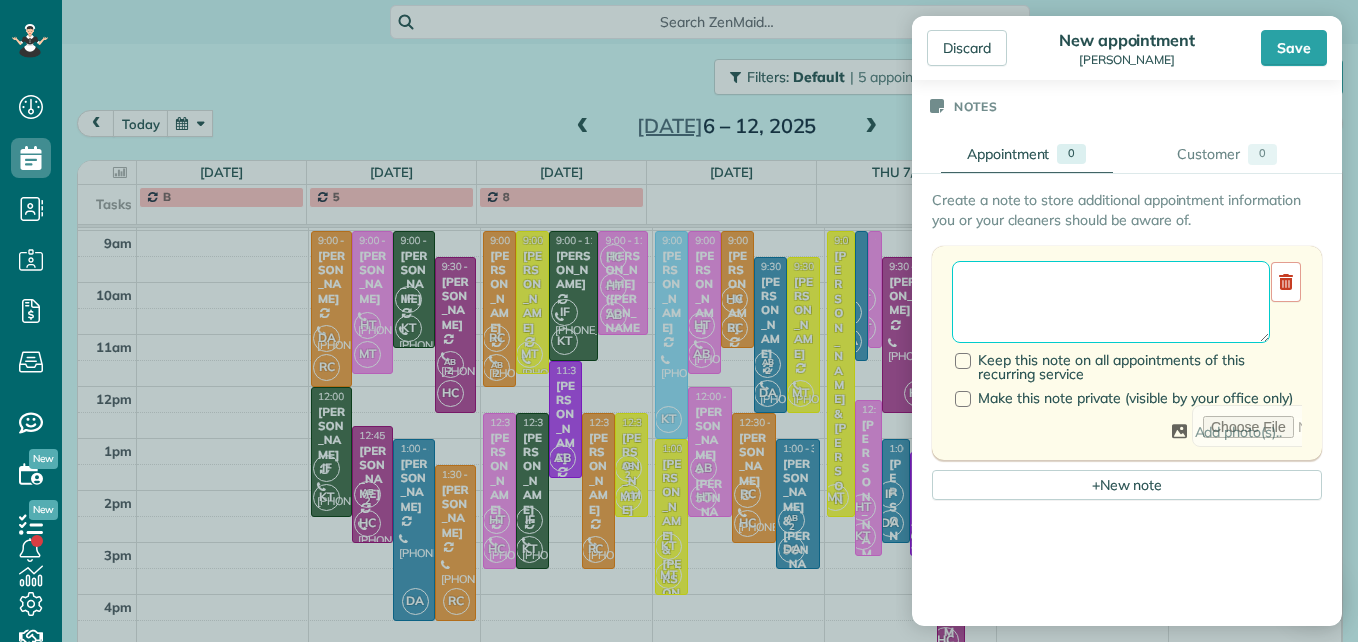 click at bounding box center (1111, 302) 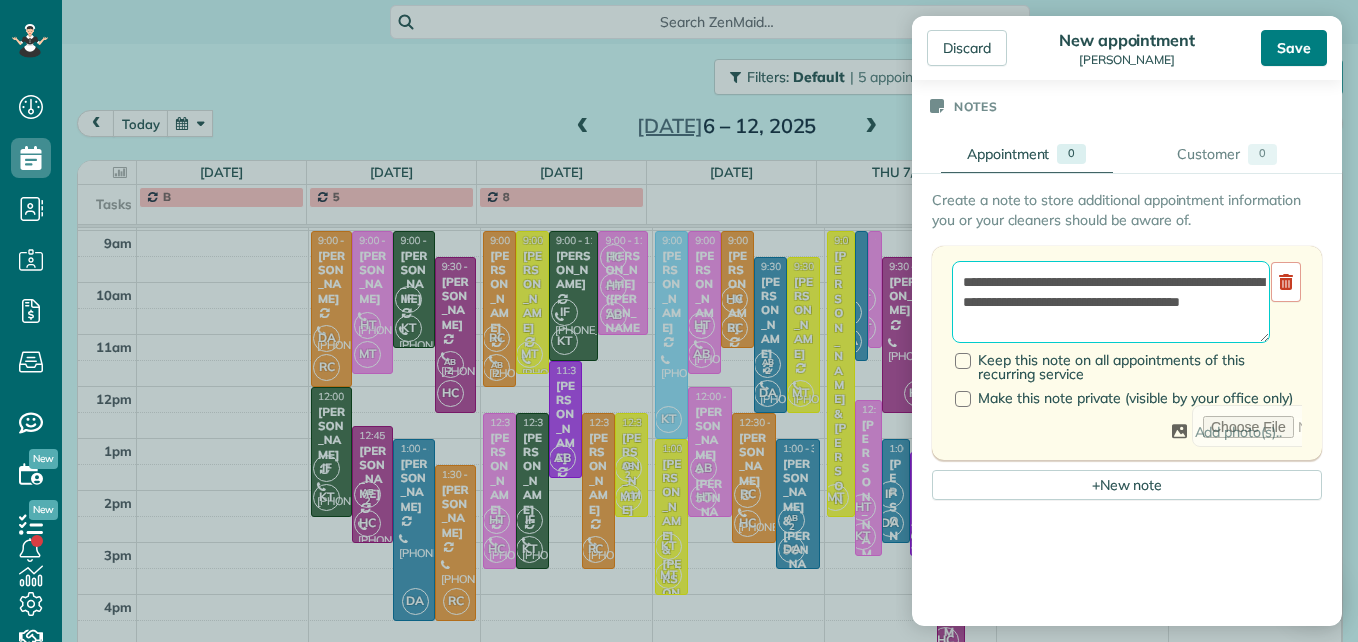 type on "**********" 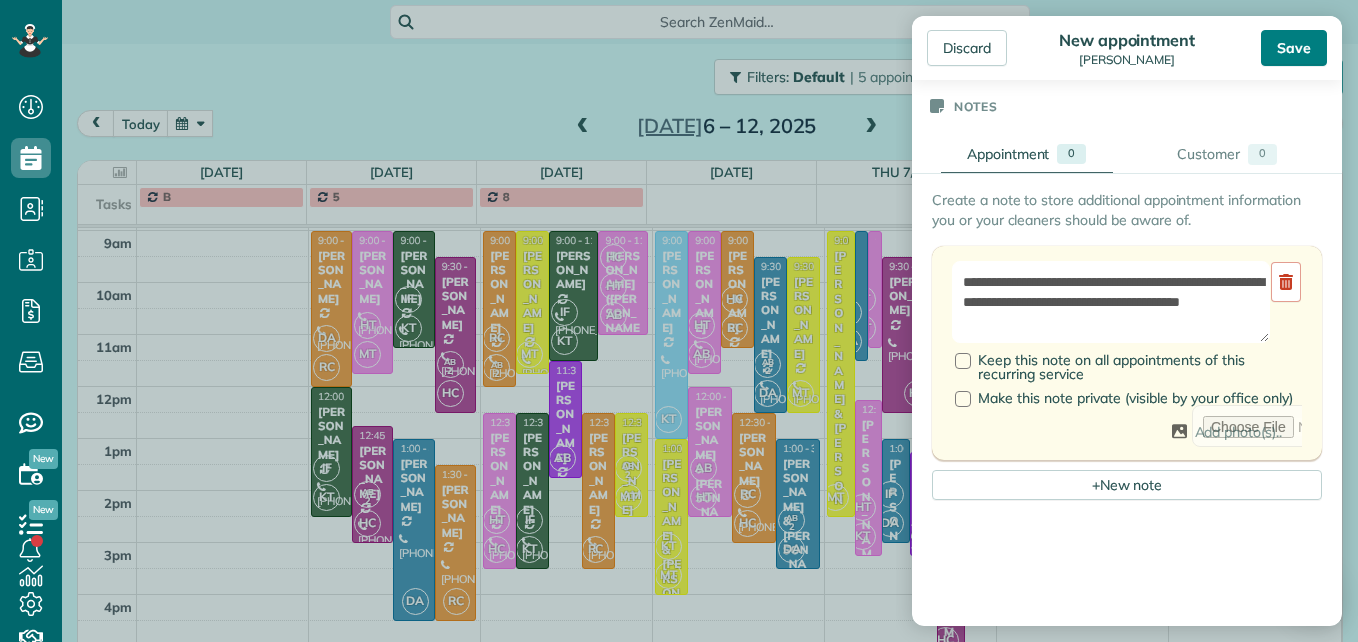 click on "Save" at bounding box center [1294, 48] 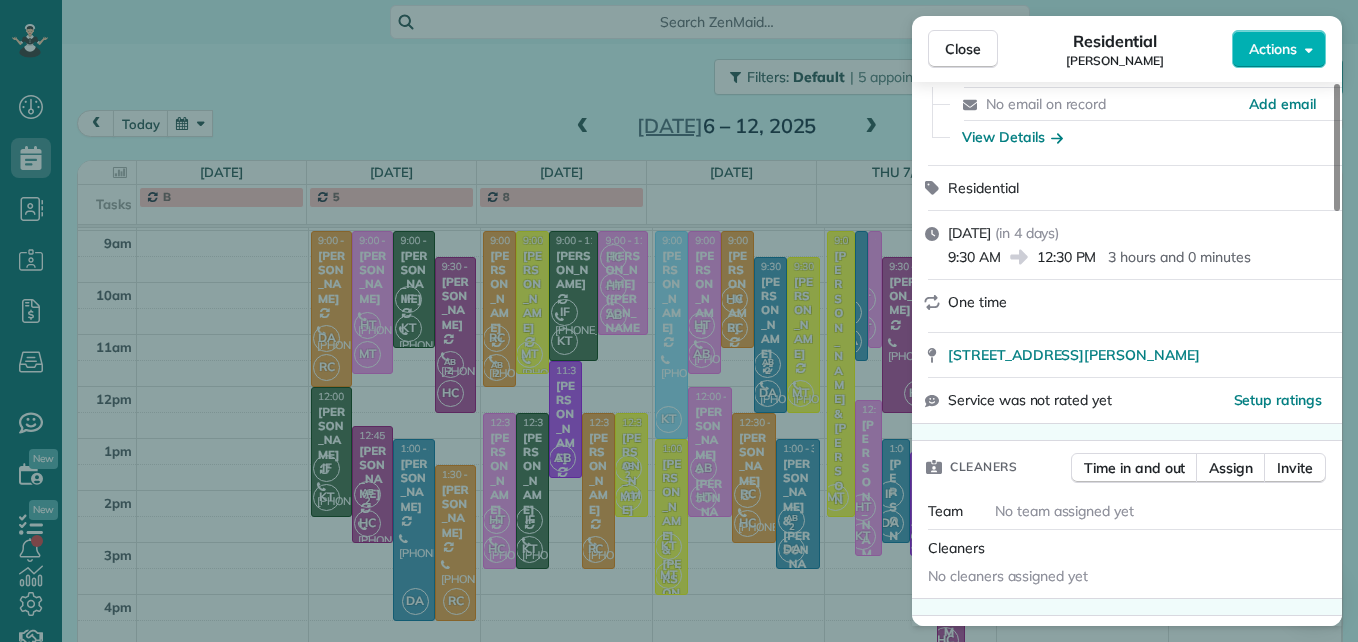 scroll, scrollTop: 200, scrollLeft: 0, axis: vertical 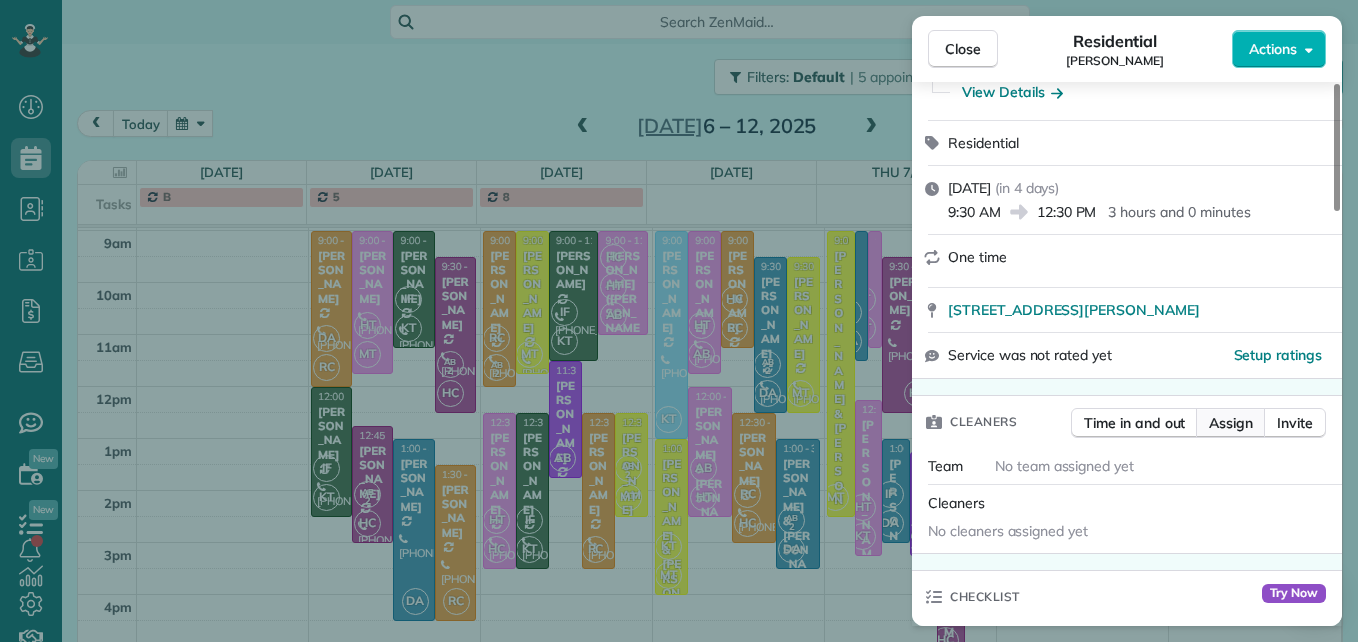 click on "Assign" at bounding box center (1231, 423) 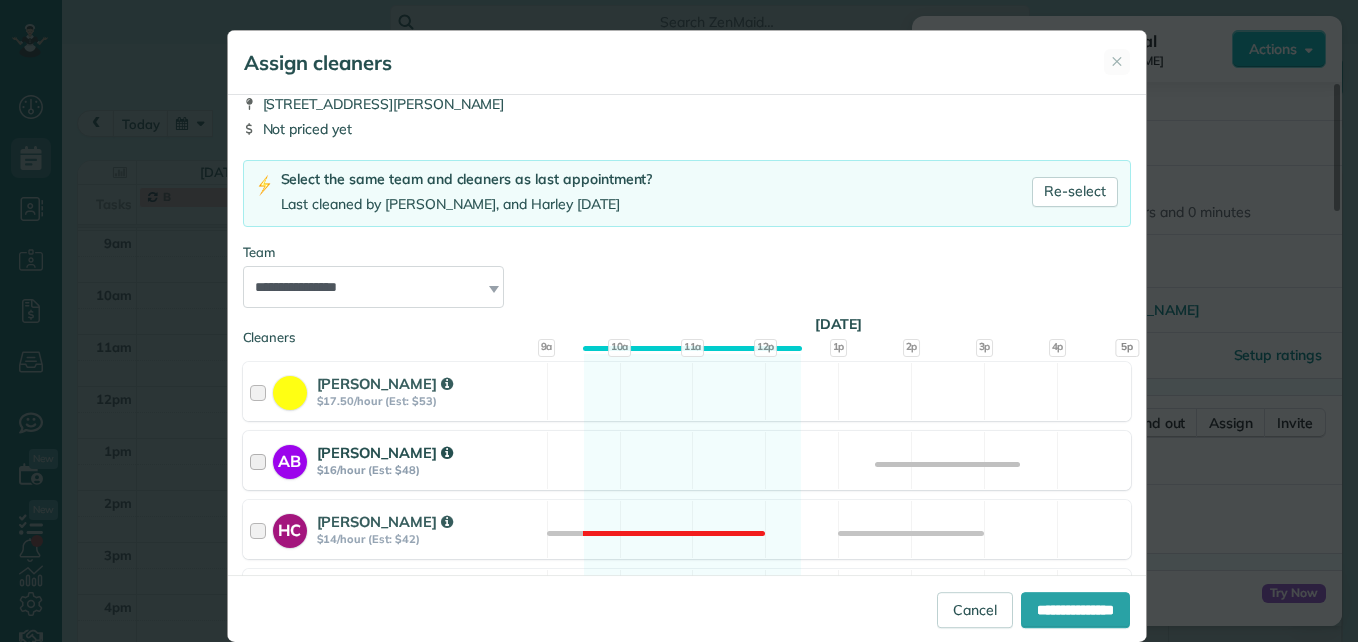 scroll, scrollTop: 200, scrollLeft: 0, axis: vertical 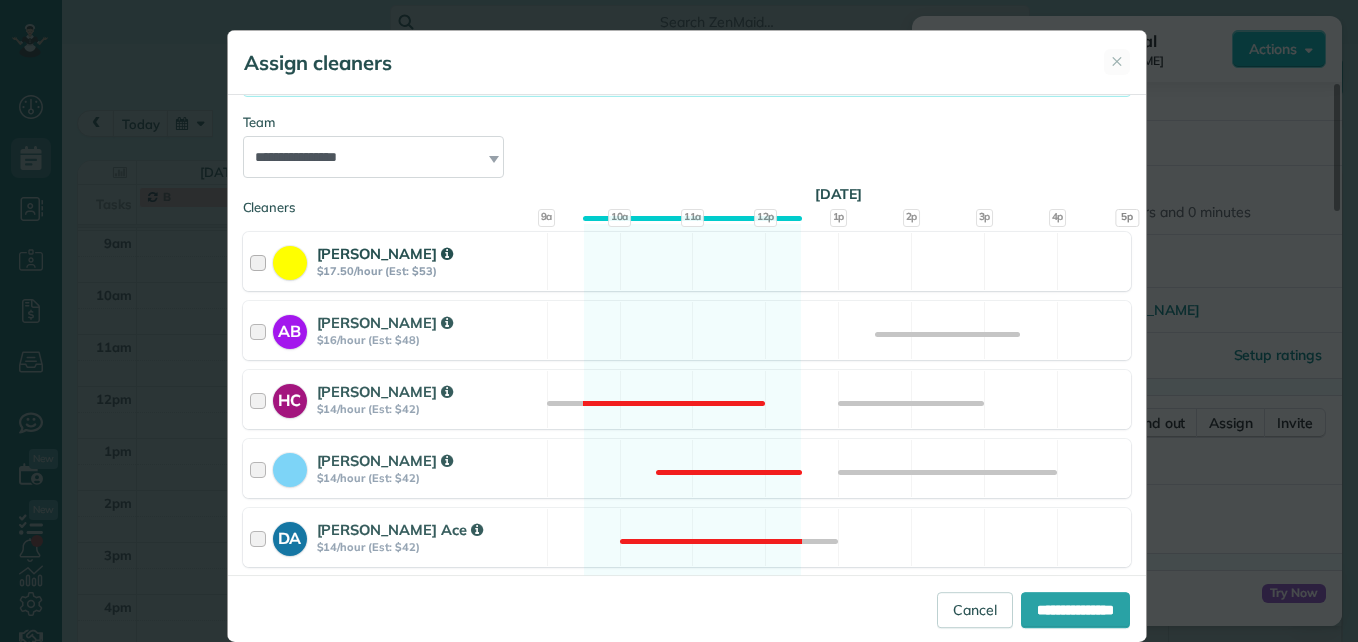 click at bounding box center [261, 261] 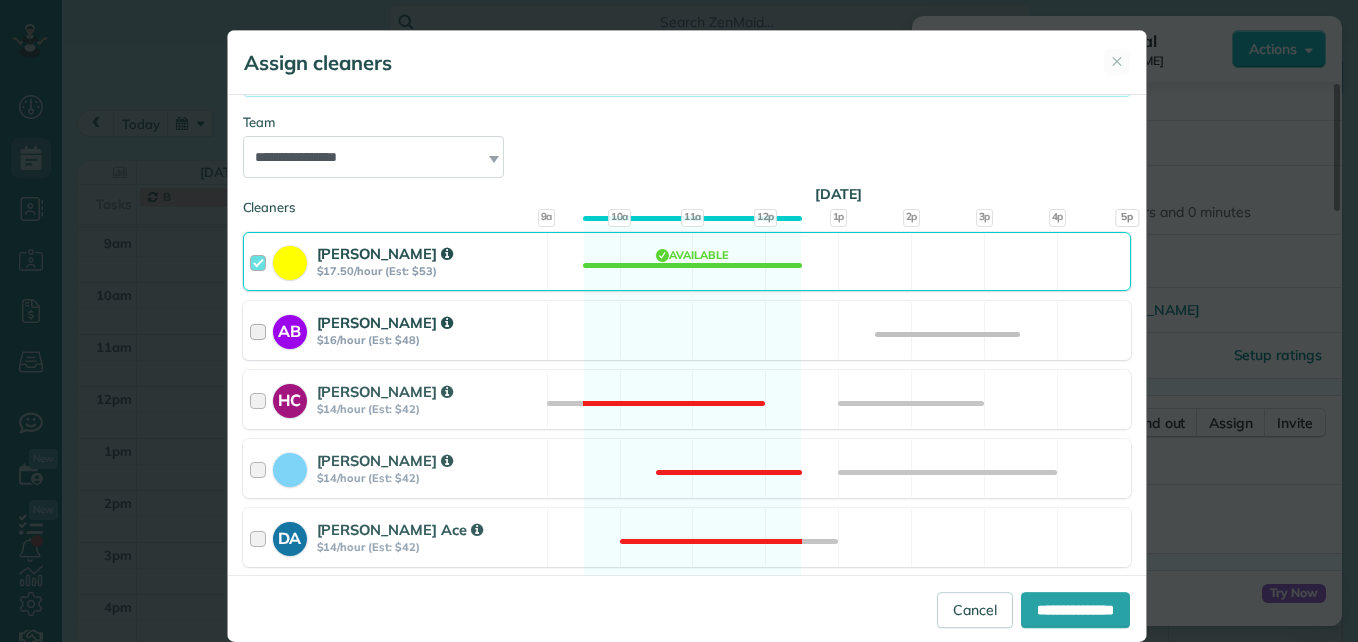 click at bounding box center (261, 330) 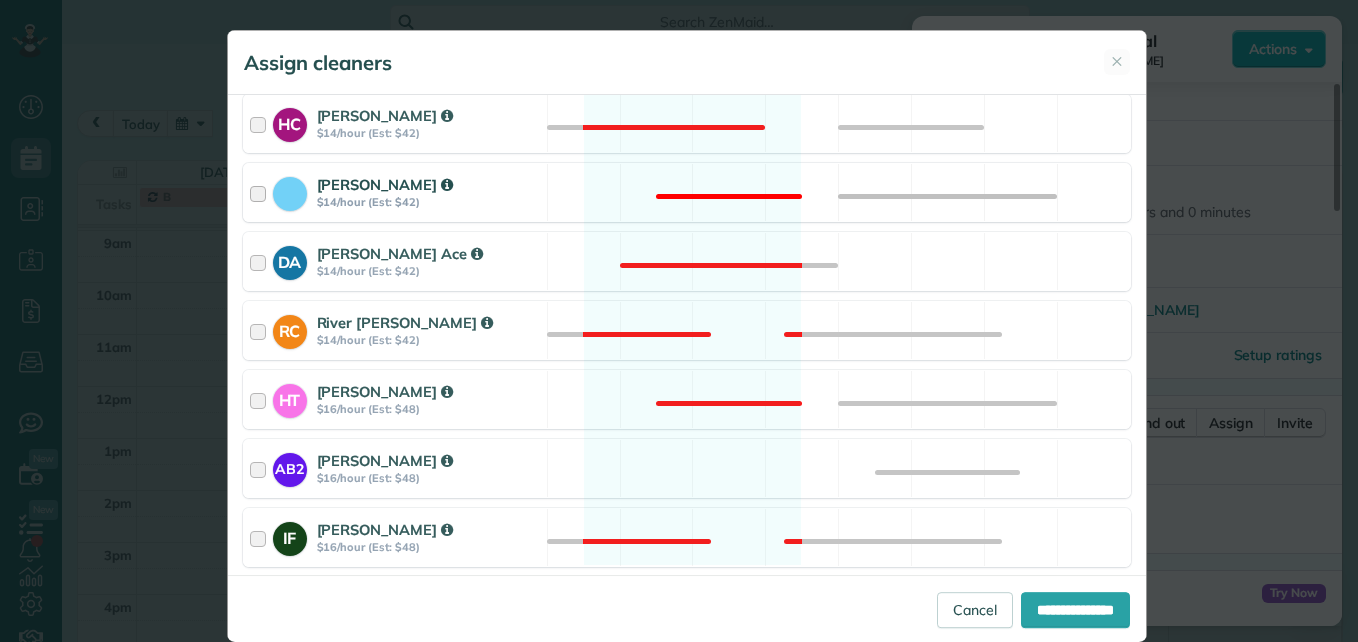 scroll, scrollTop: 500, scrollLeft: 0, axis: vertical 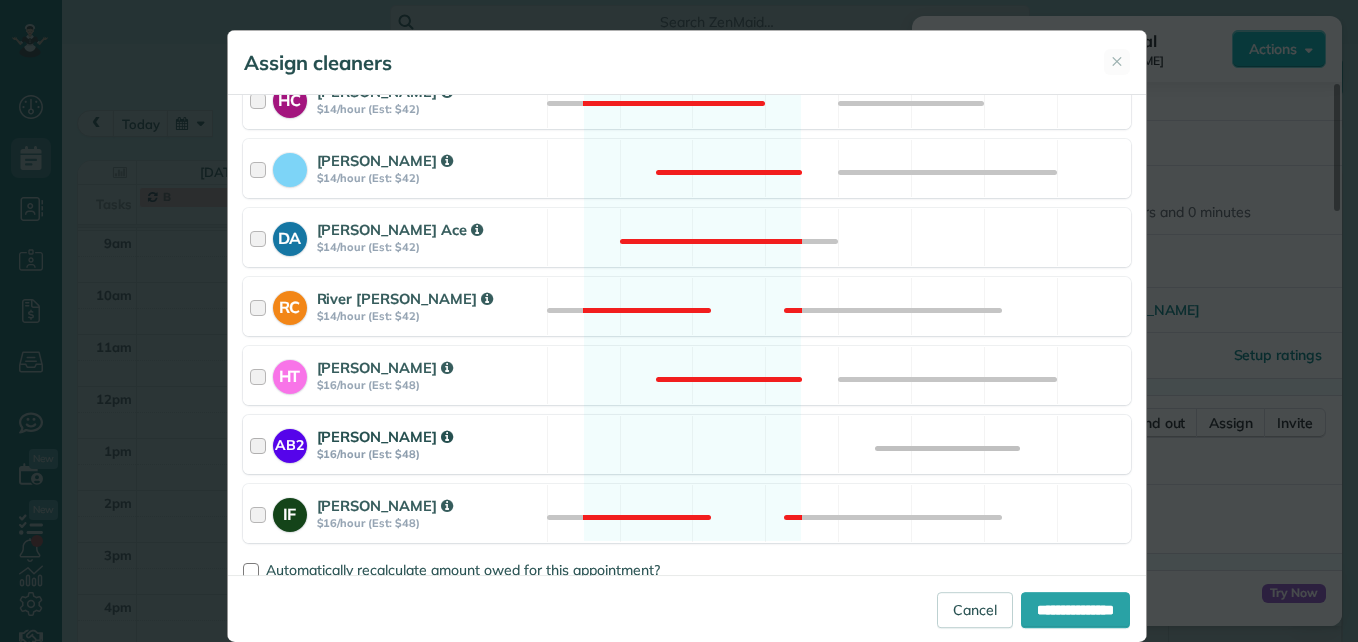 click at bounding box center [261, 444] 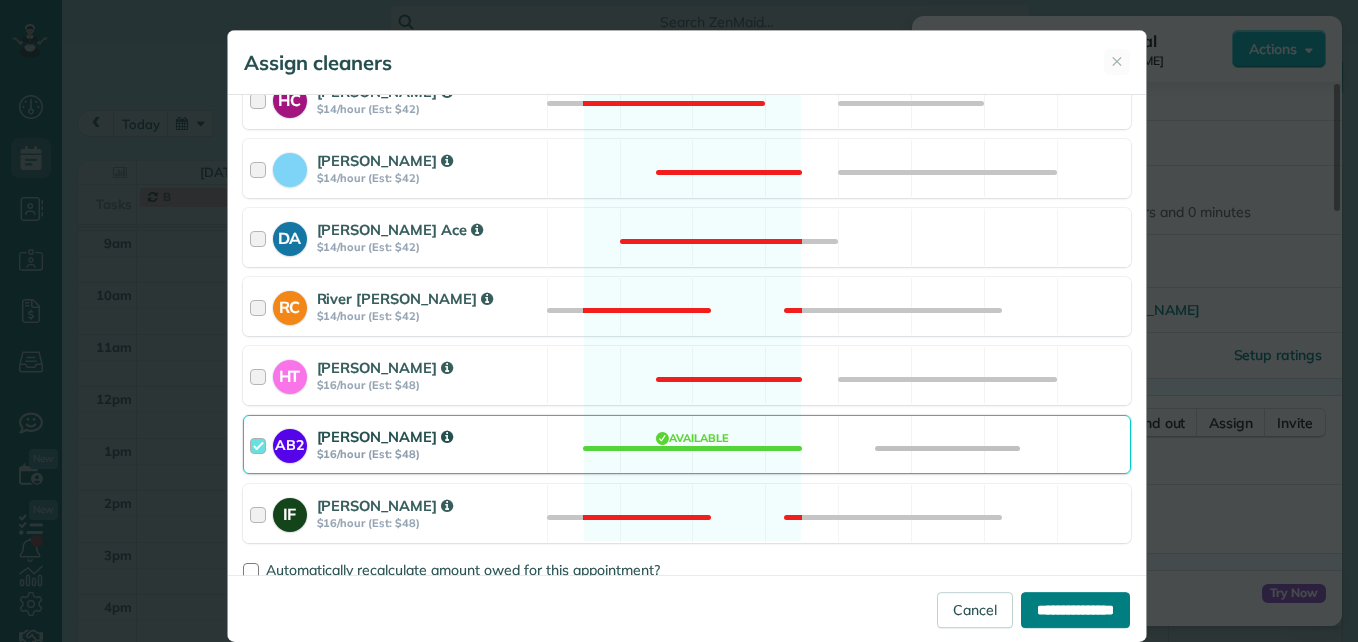click on "**********" at bounding box center (1075, 610) 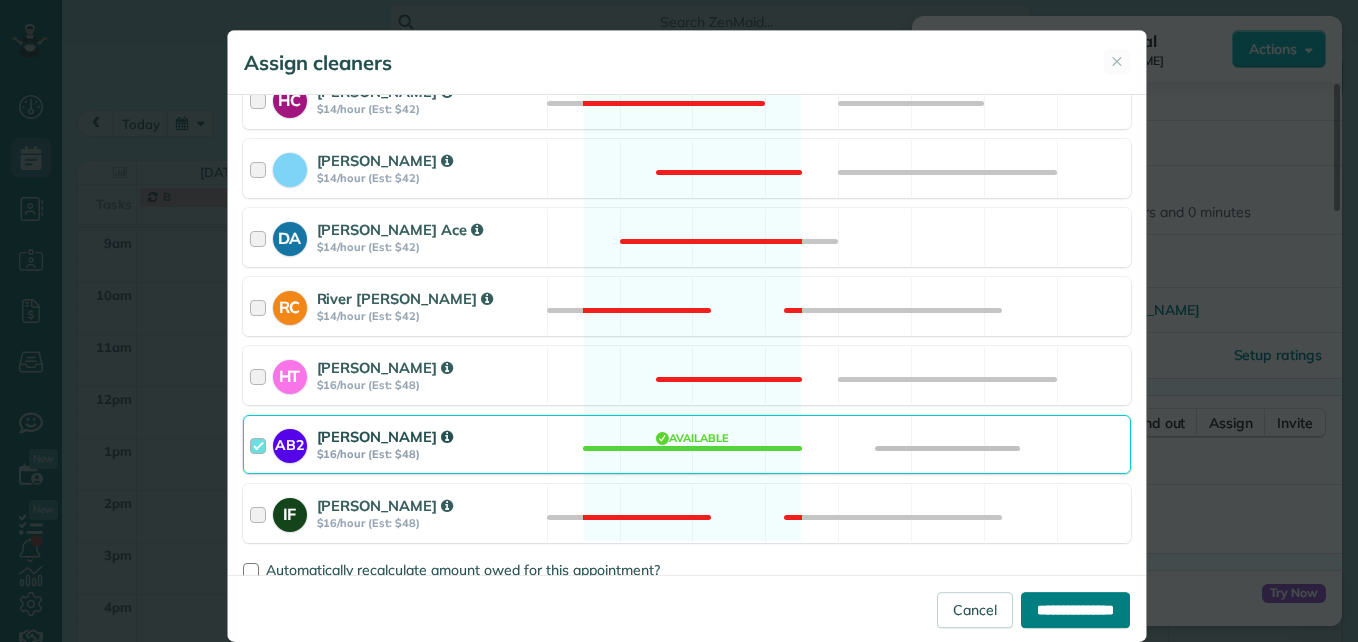 type on "**********" 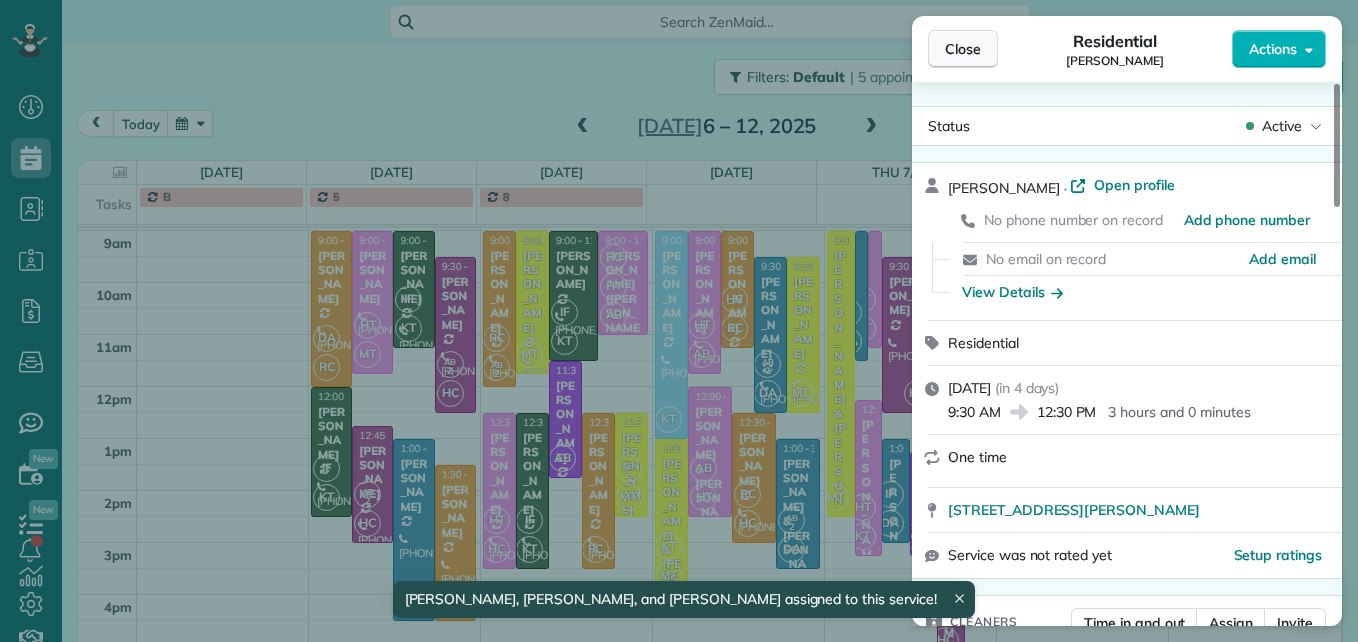 click on "Close" at bounding box center [963, 49] 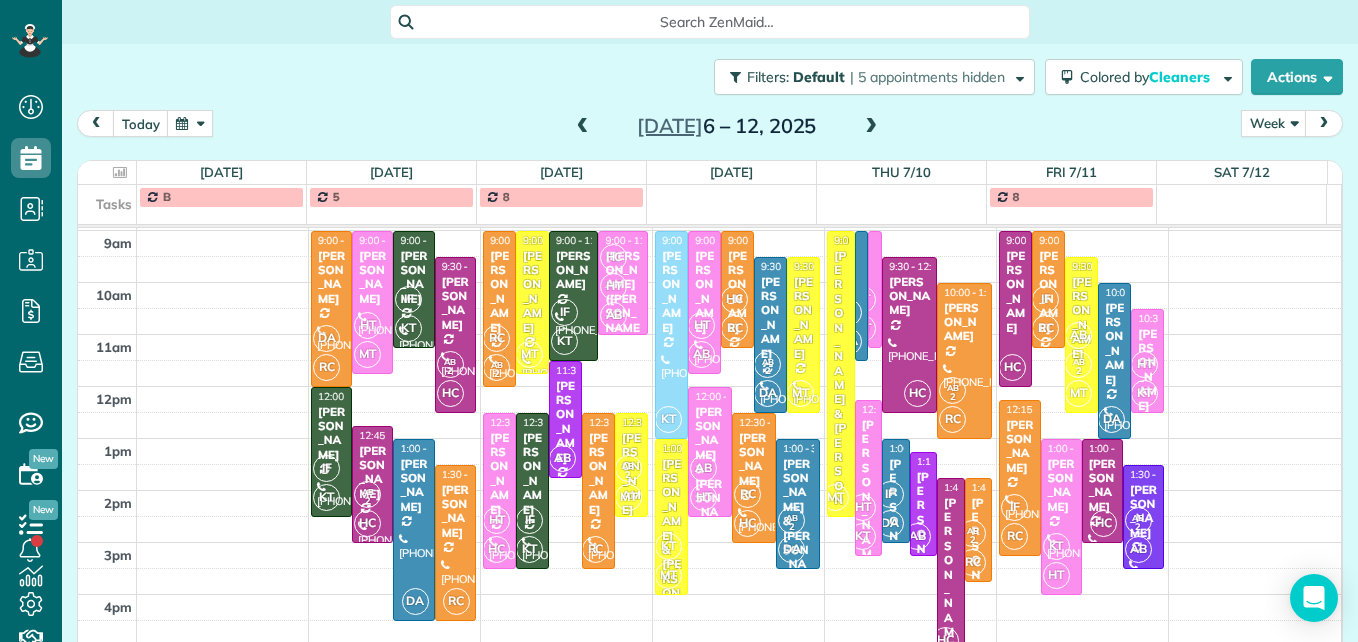 click at bounding box center [871, 127] 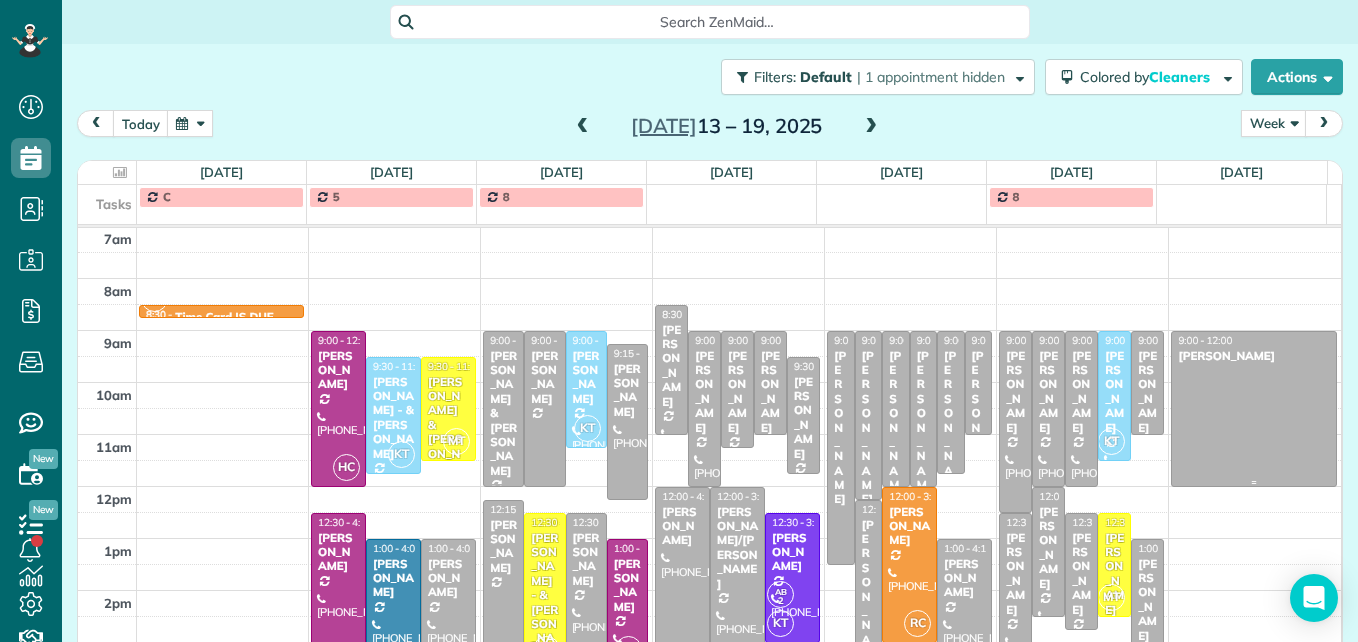 scroll, scrollTop: 309, scrollLeft: 0, axis: vertical 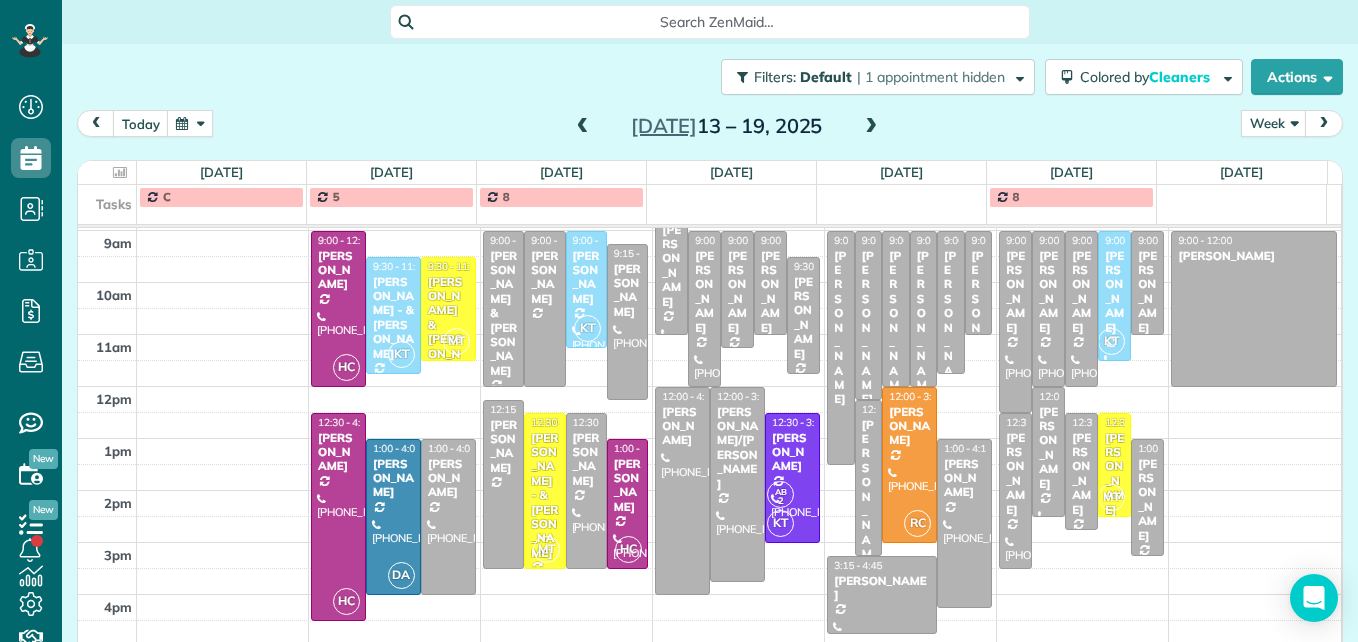 click at bounding box center (871, 127) 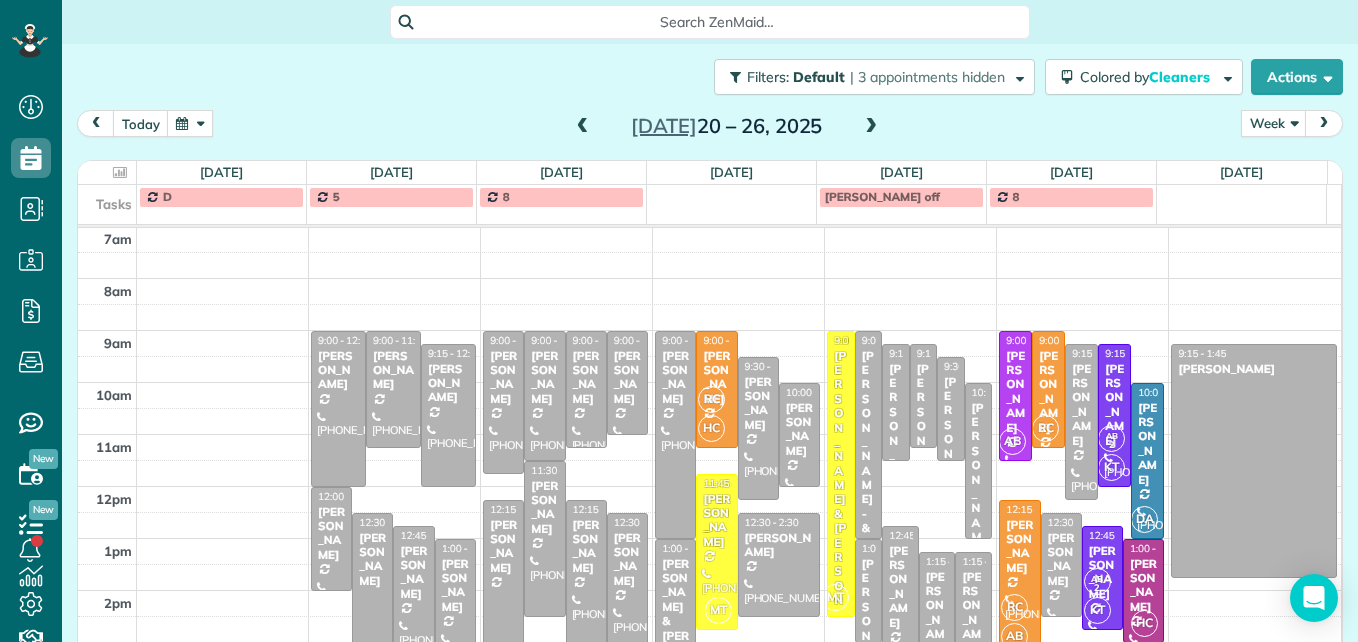 click at bounding box center (871, 127) 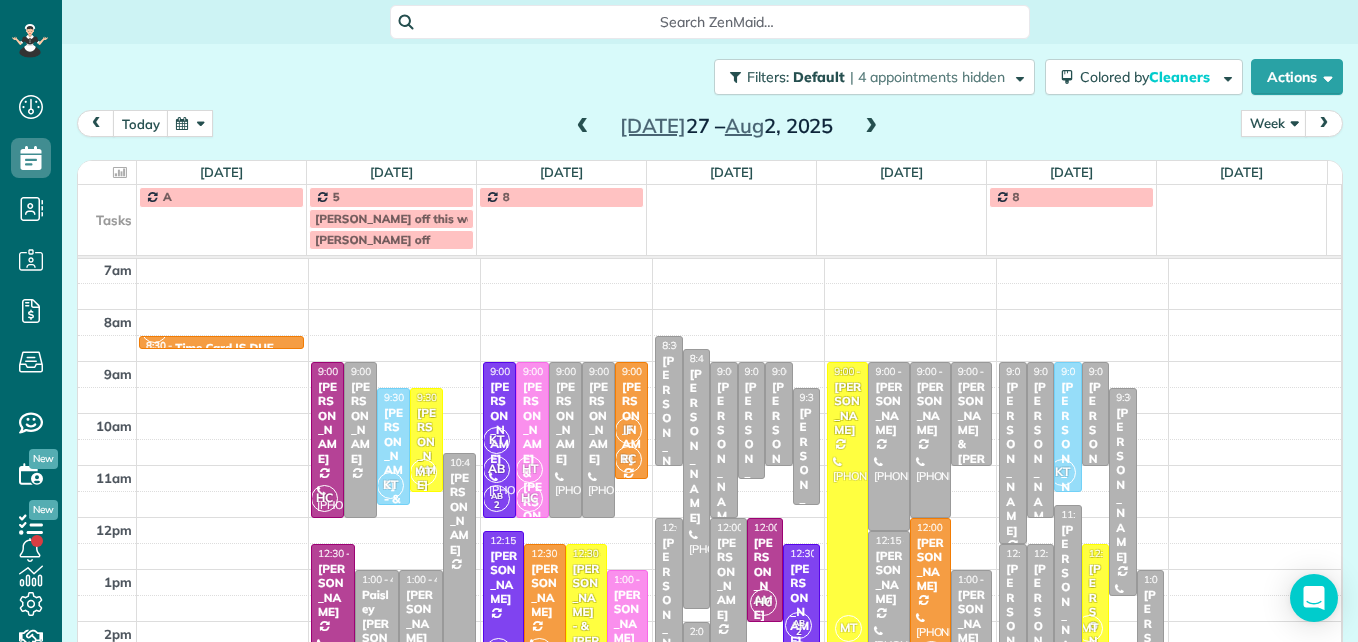 click at bounding box center (871, 127) 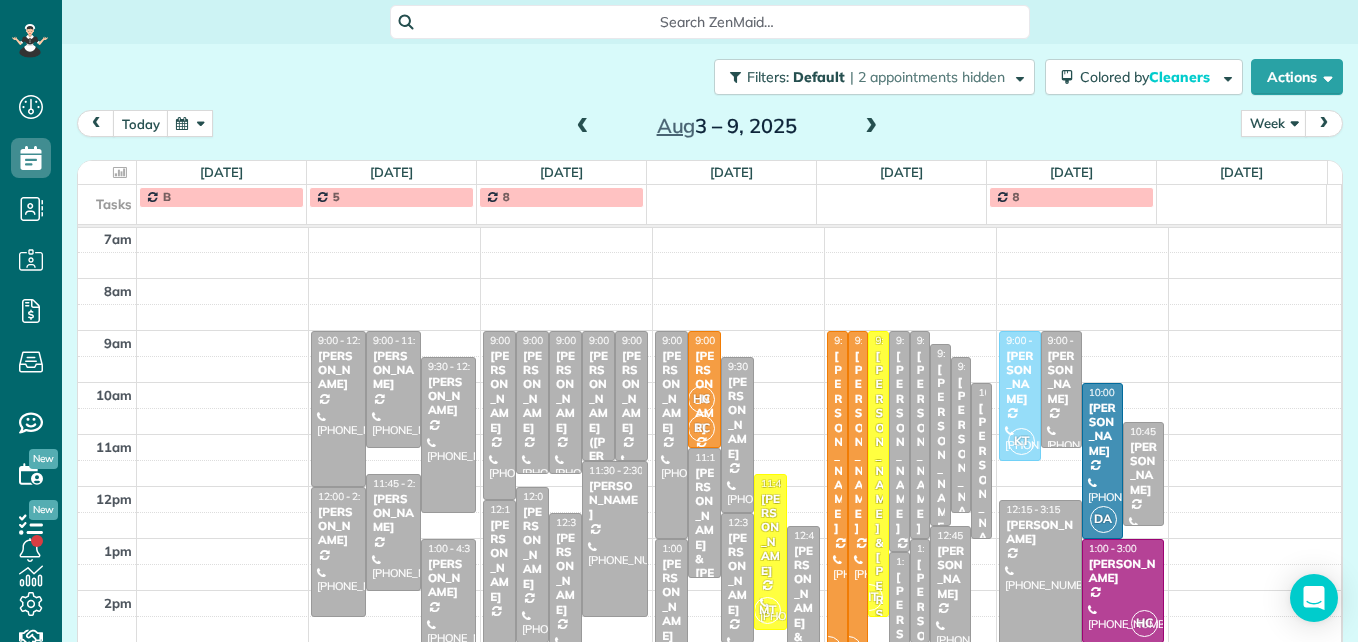 click at bounding box center [871, 127] 